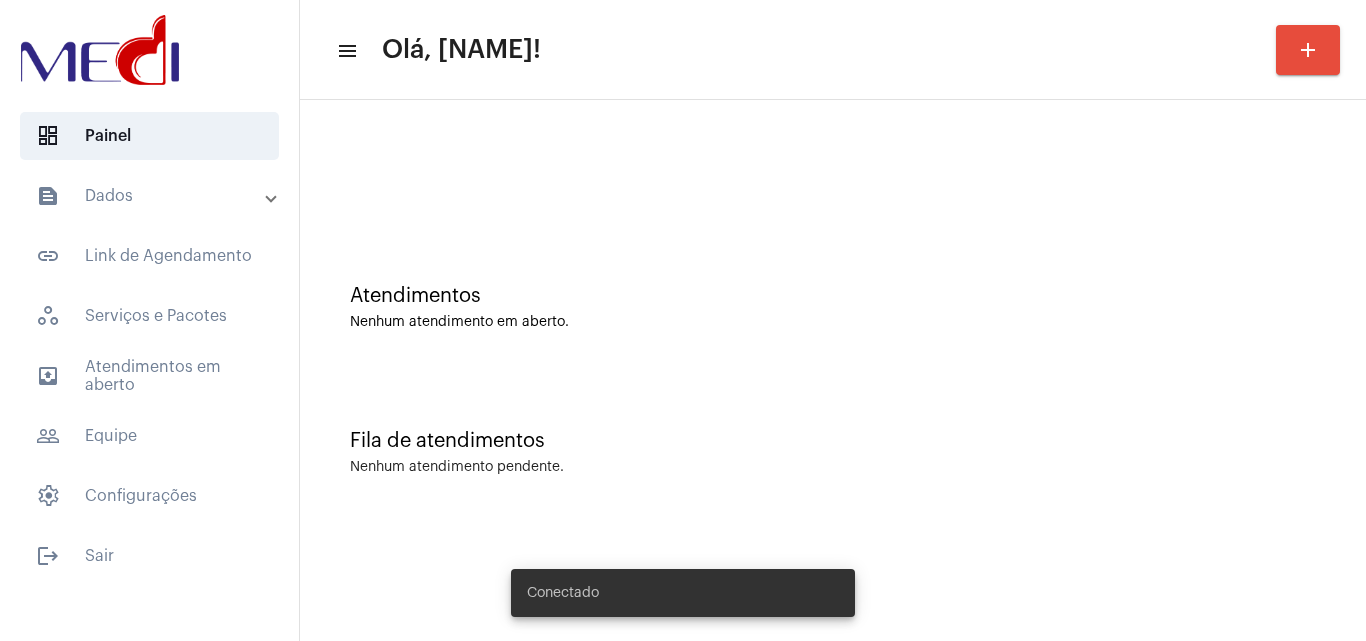scroll, scrollTop: 0, scrollLeft: 0, axis: both 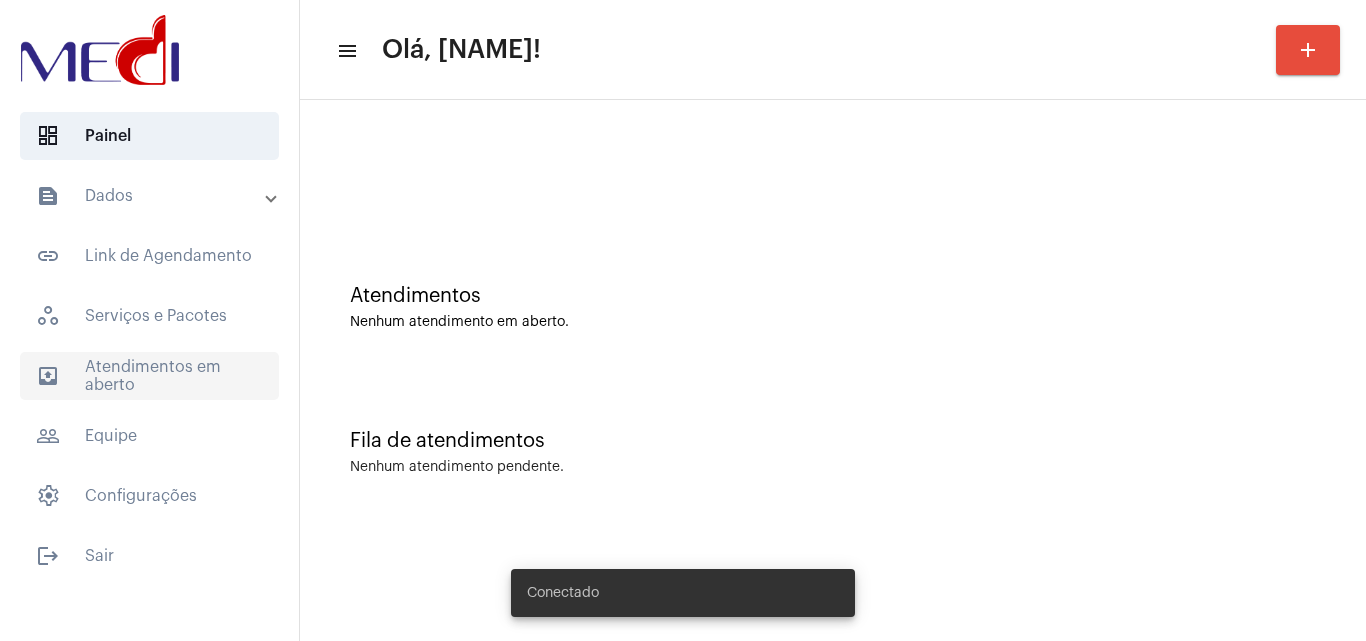 click on "outbox_outline  Atendimentos em aberto" 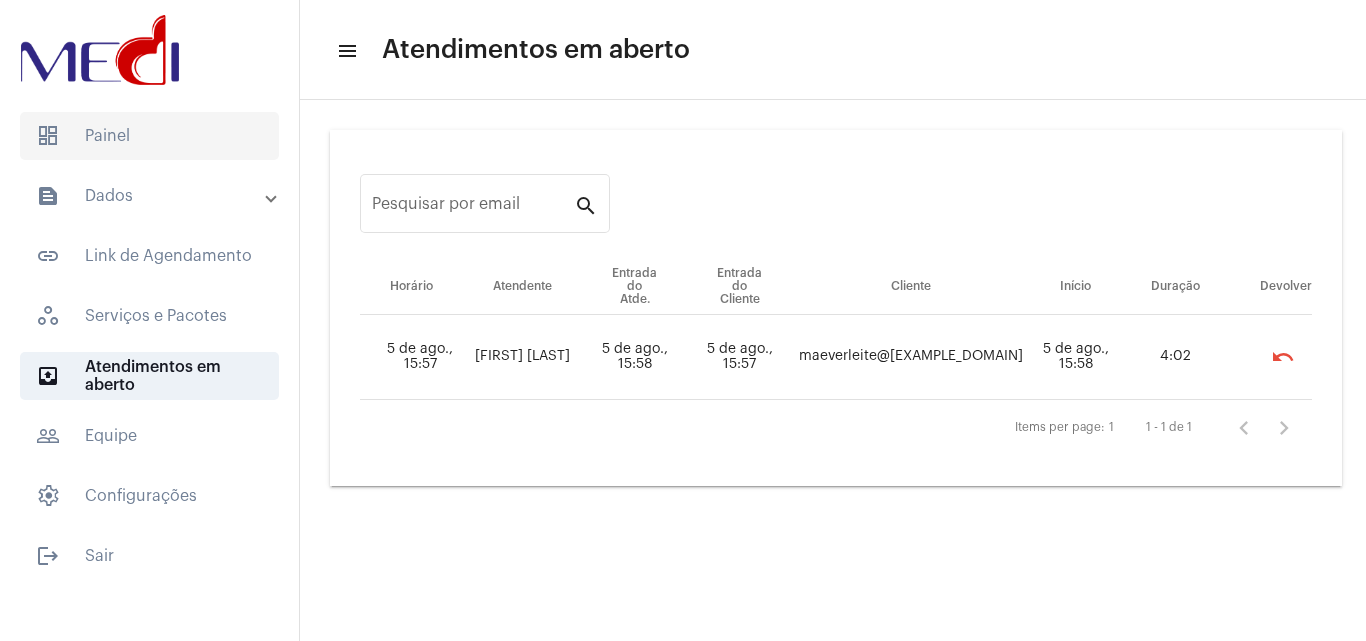 click on "dashboard   Painel" 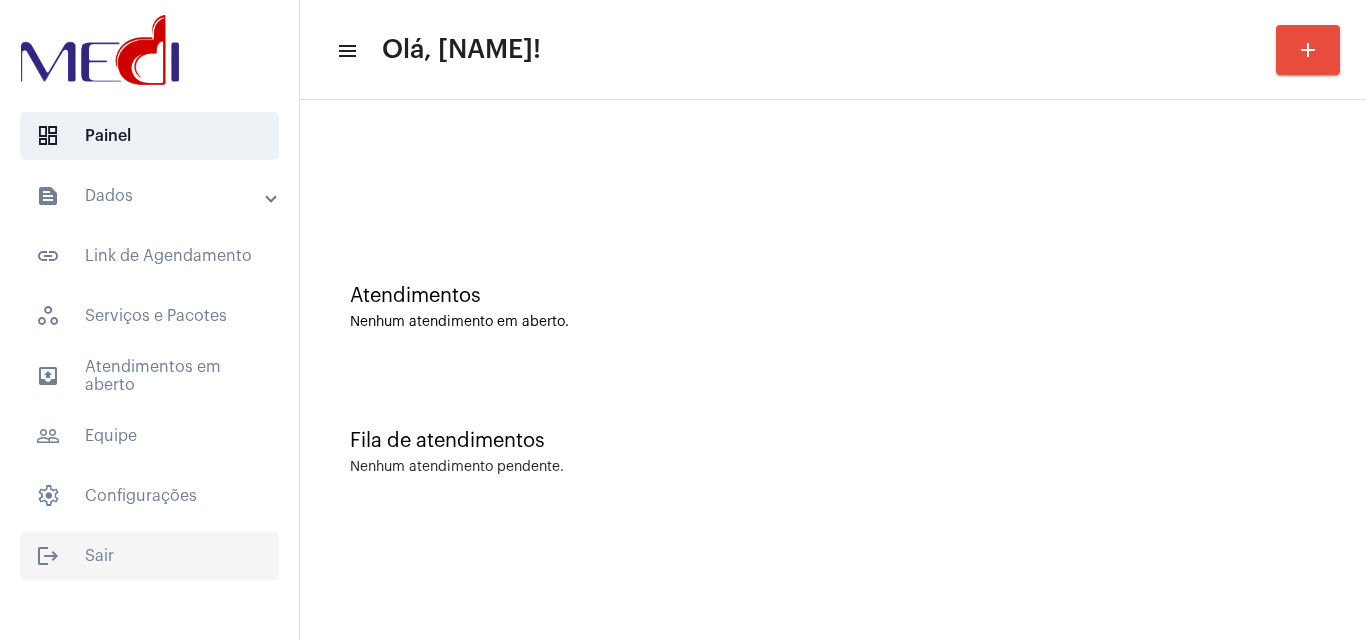 click on "logout  Sair" 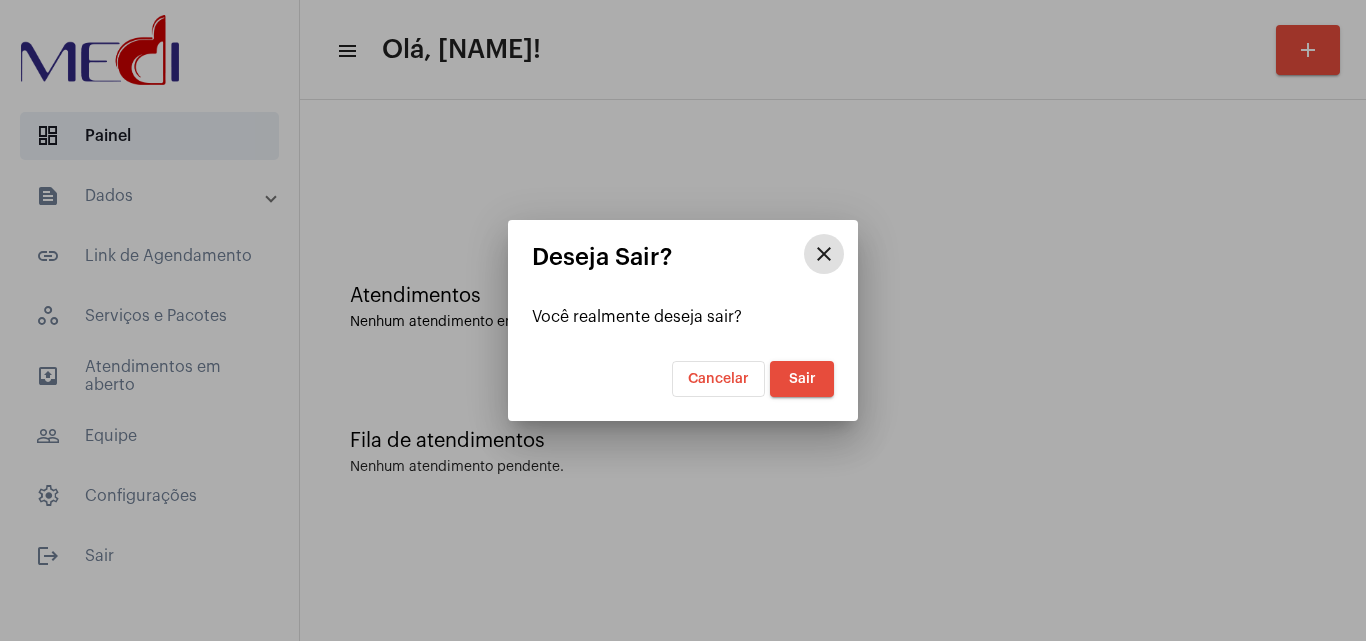 click on "Sair" at bounding box center (802, 379) 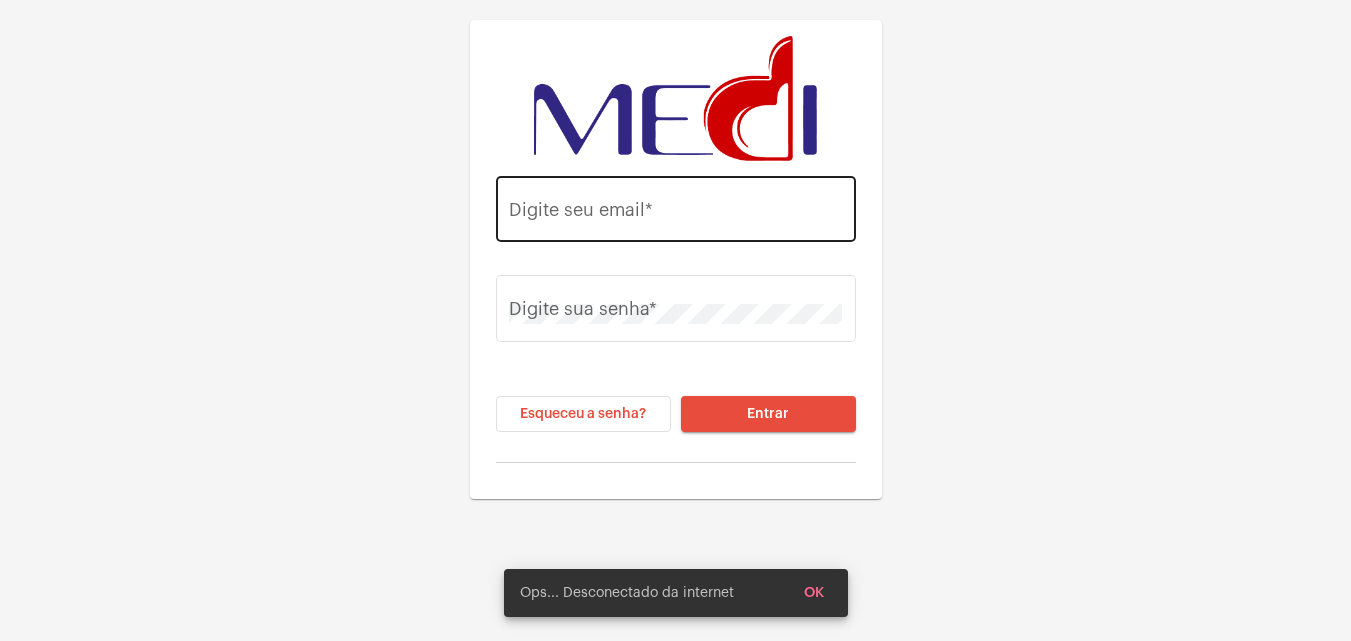 type on "yanca.medi@[EXAMPLE_DOMAIN]" 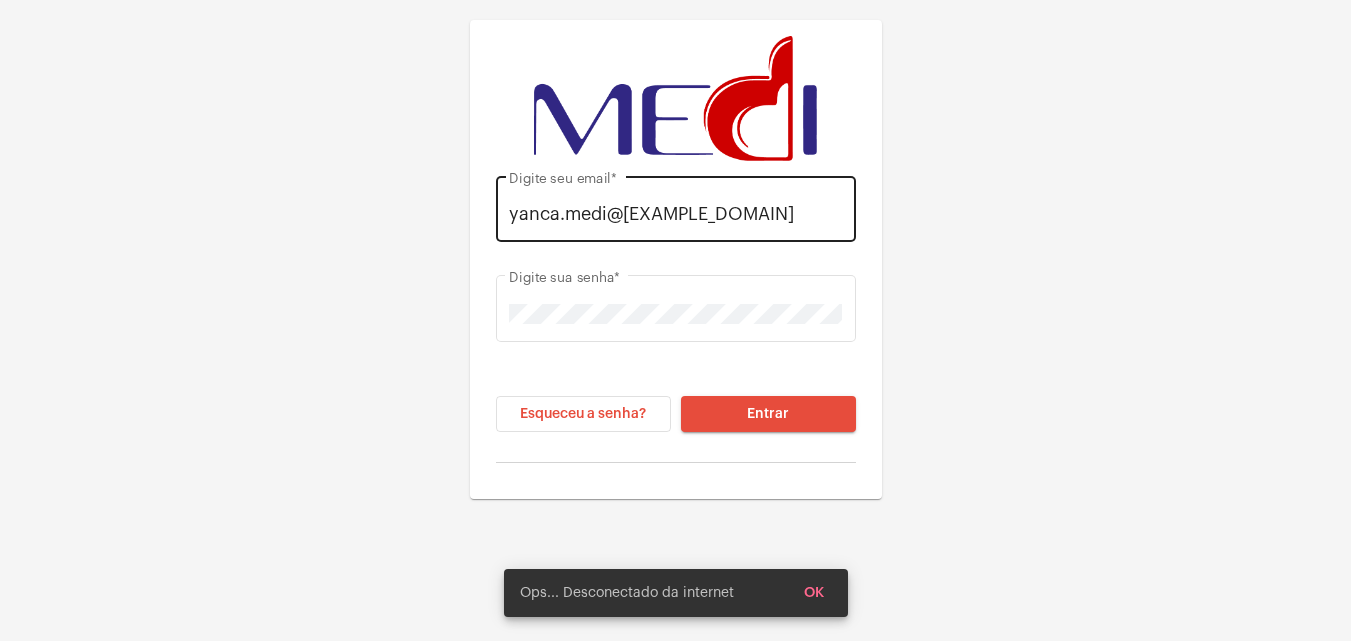 drag, startPoint x: 669, startPoint y: 180, endPoint x: 680, endPoint y: 201, distance: 23.70654 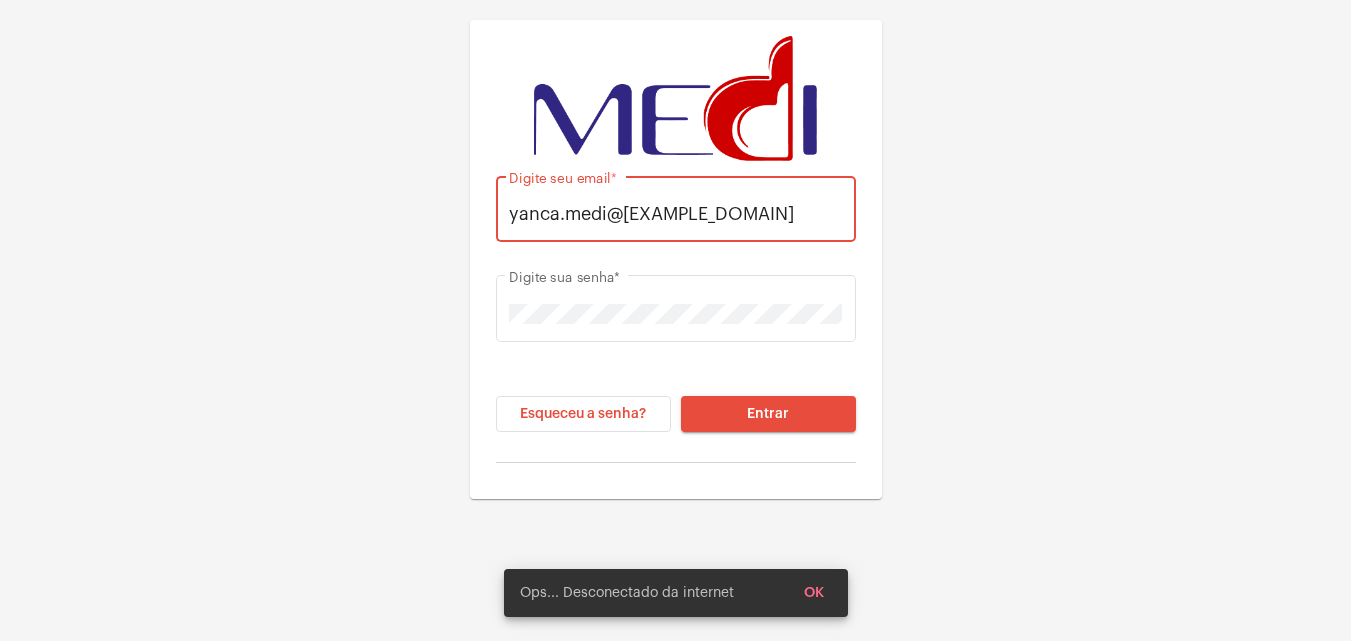 click on "yanca.medi@[EXAMPLE_DOMAIN] Digite seu email  * Digite sua senha  * Esqueceu a senha? Entrar" 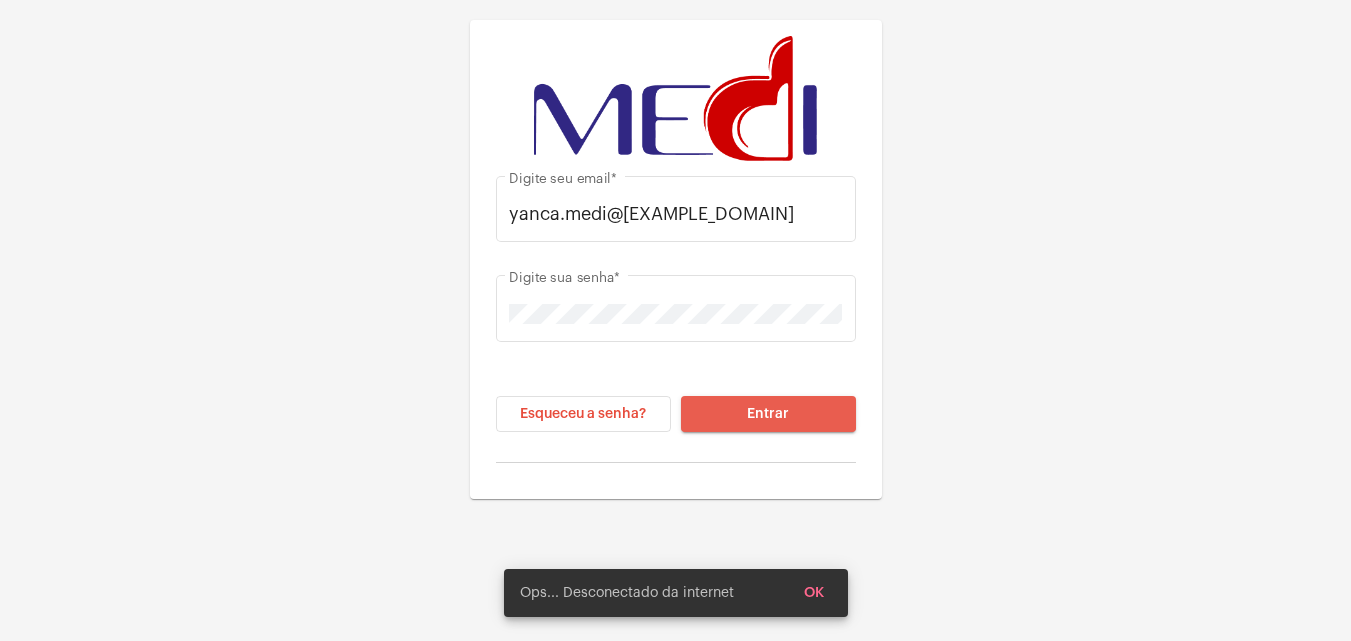 click on "Entrar" 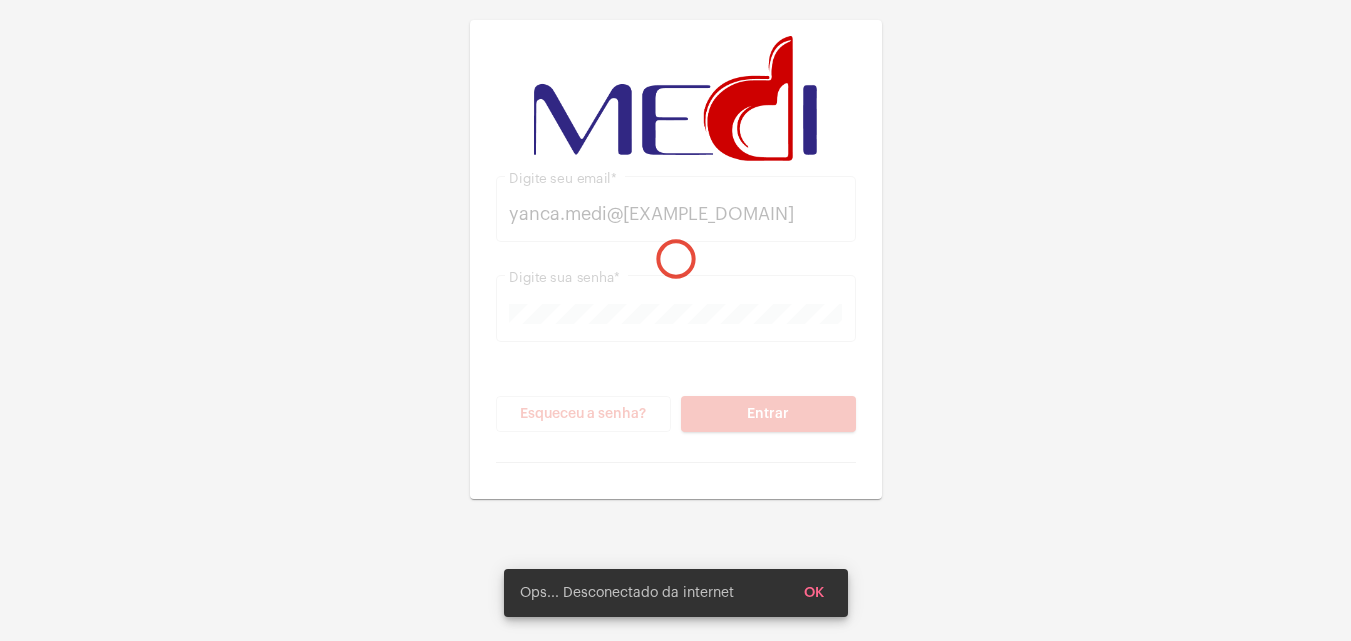 type 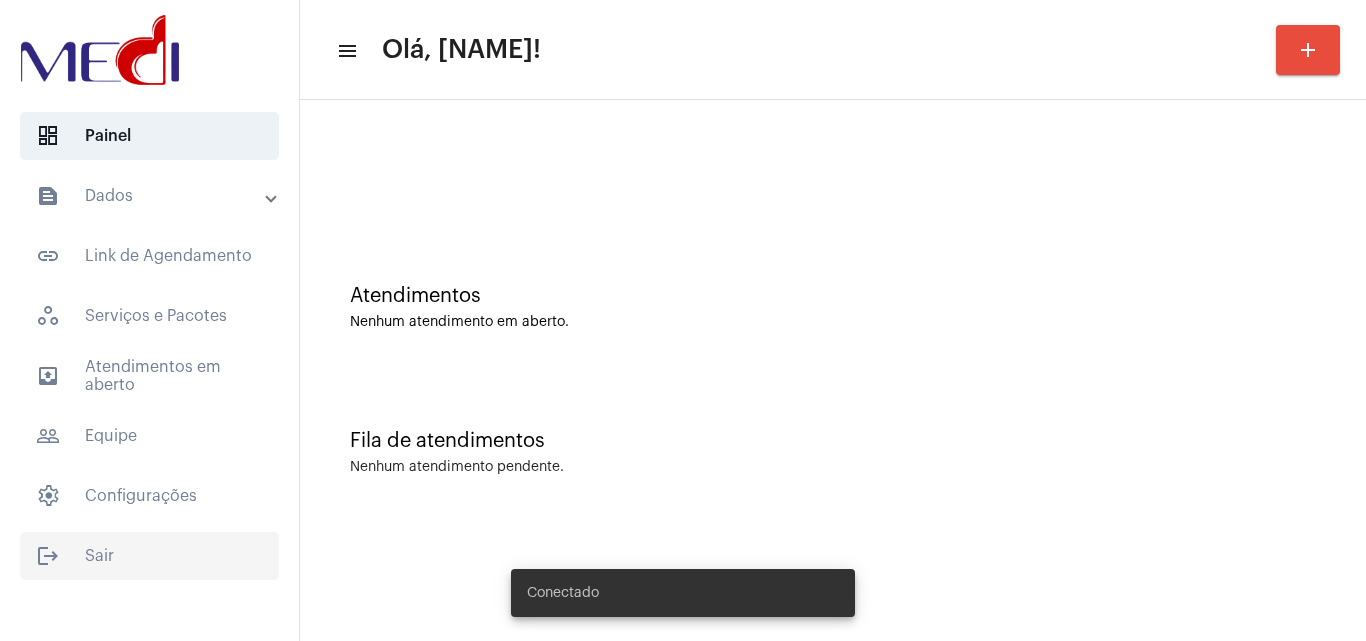 click on "logout  Sair" 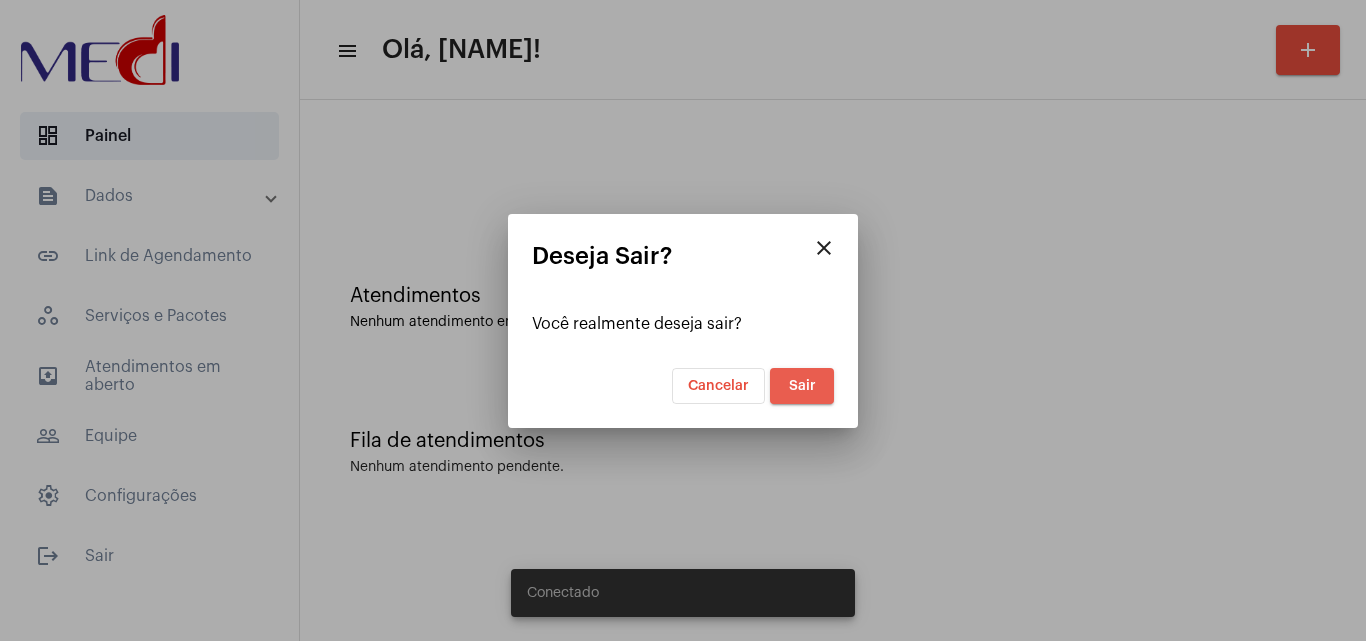 click on "Sair" at bounding box center (802, 386) 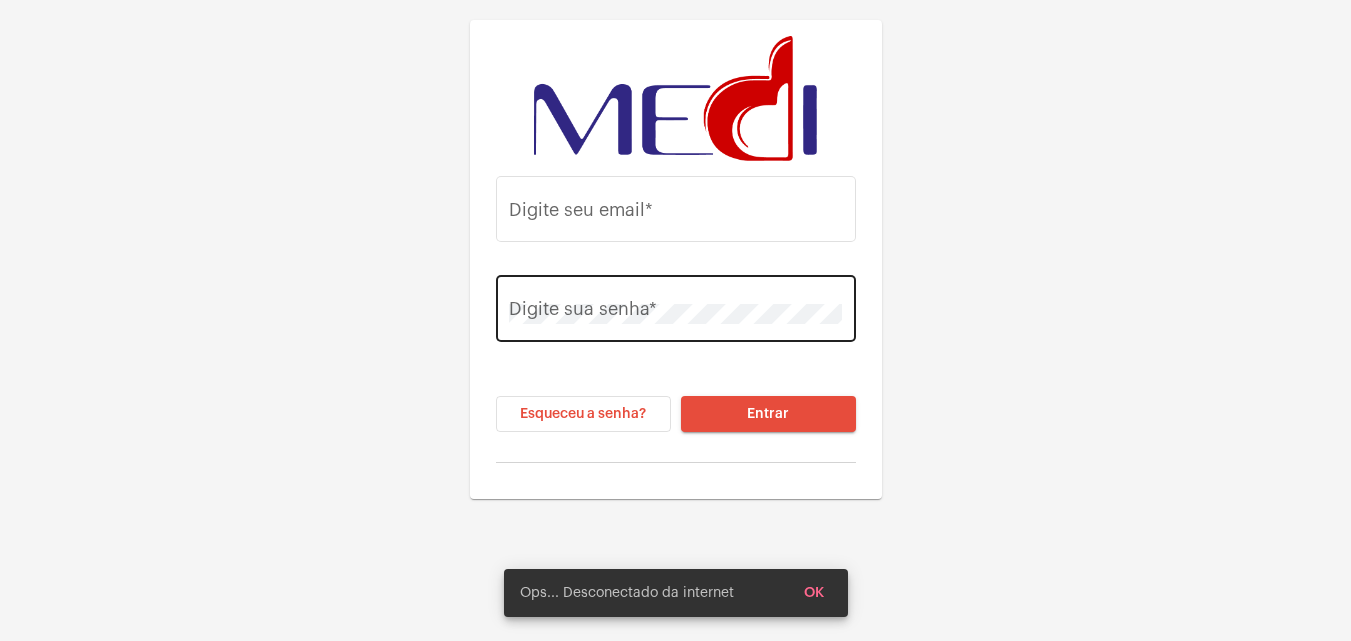 type on "yanca.medi@[EXAMPLE_DOMAIN]" 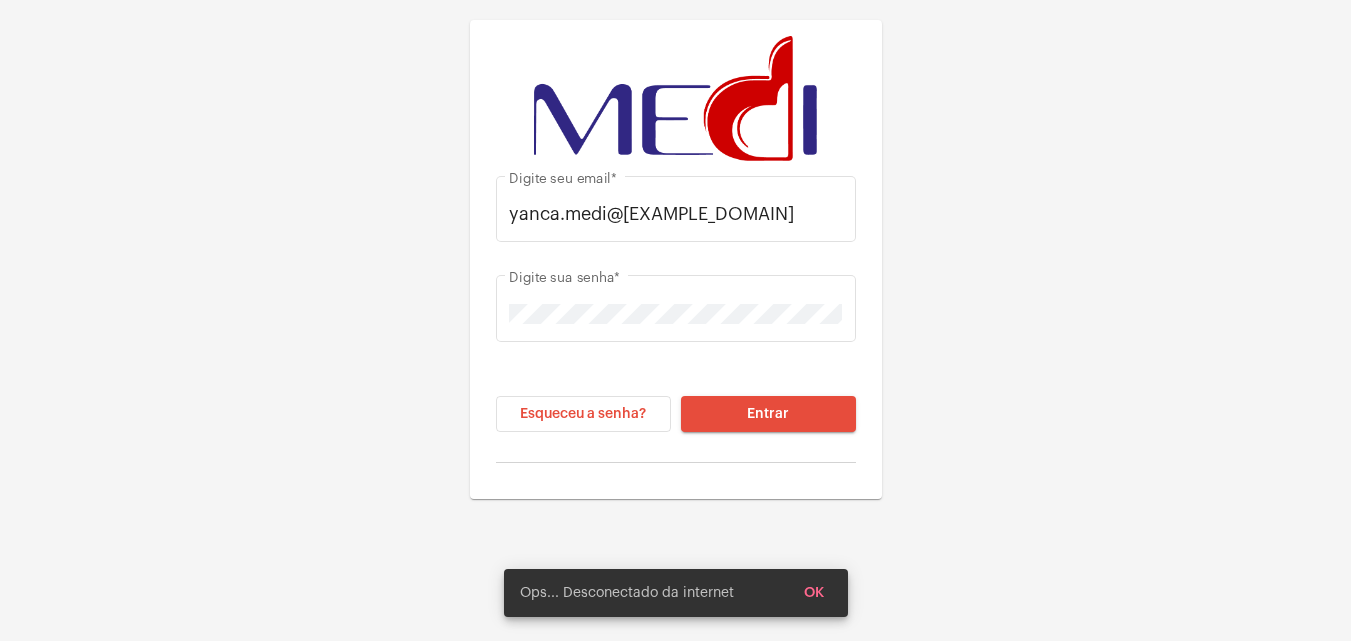 click on "yanca.medi@[EXAMPLE_DOMAIN] Digite seu email  *" 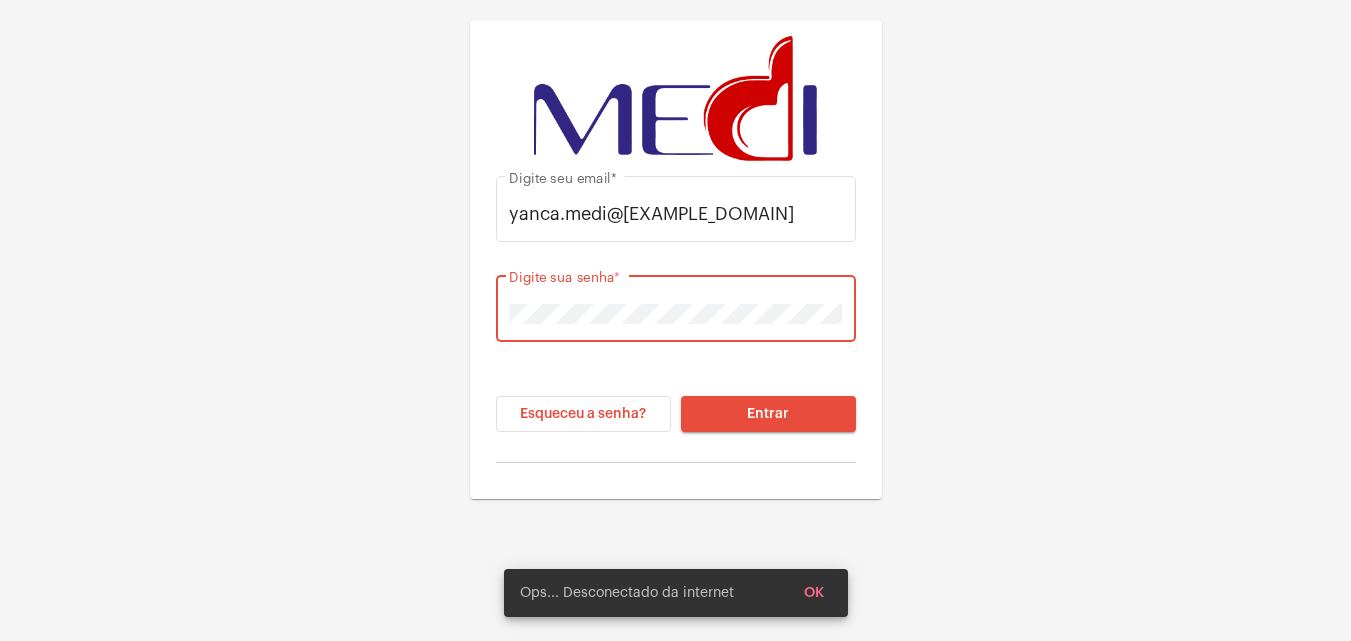 click on "yanca.medi@[EXAMPLE_DOMAIN] Digite seu email  * Digite sua senha  * Esqueceu a senha? Entrar" 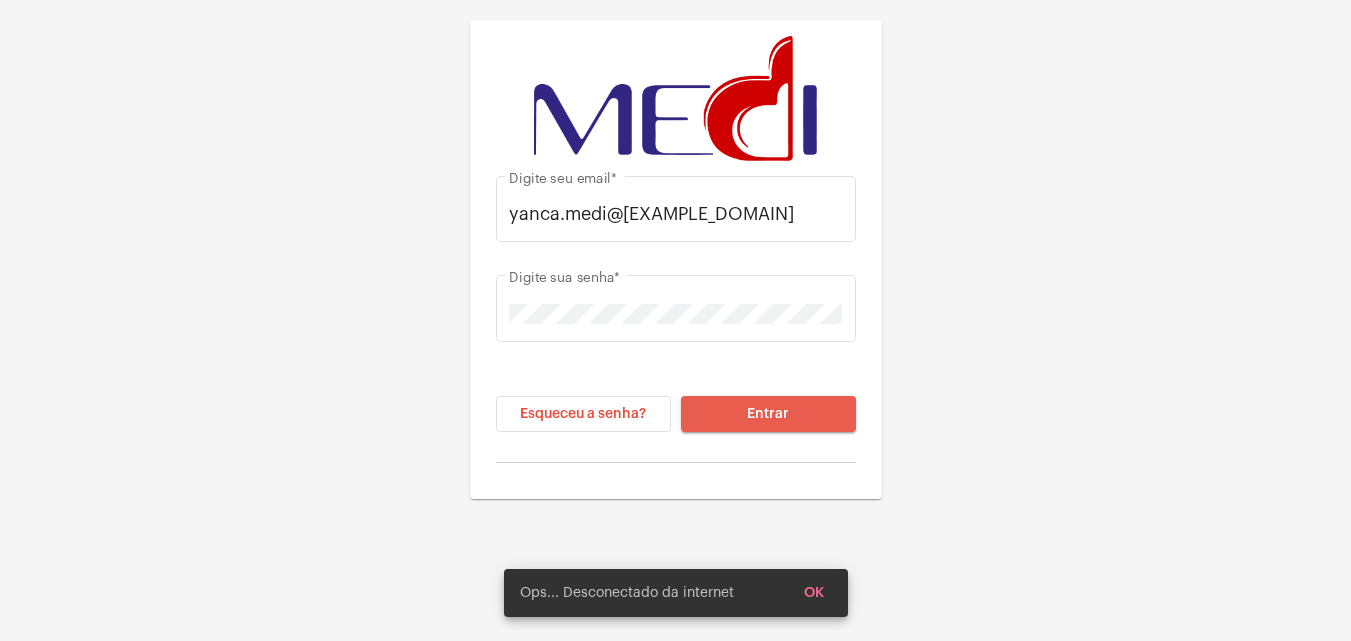 click on "Entrar" 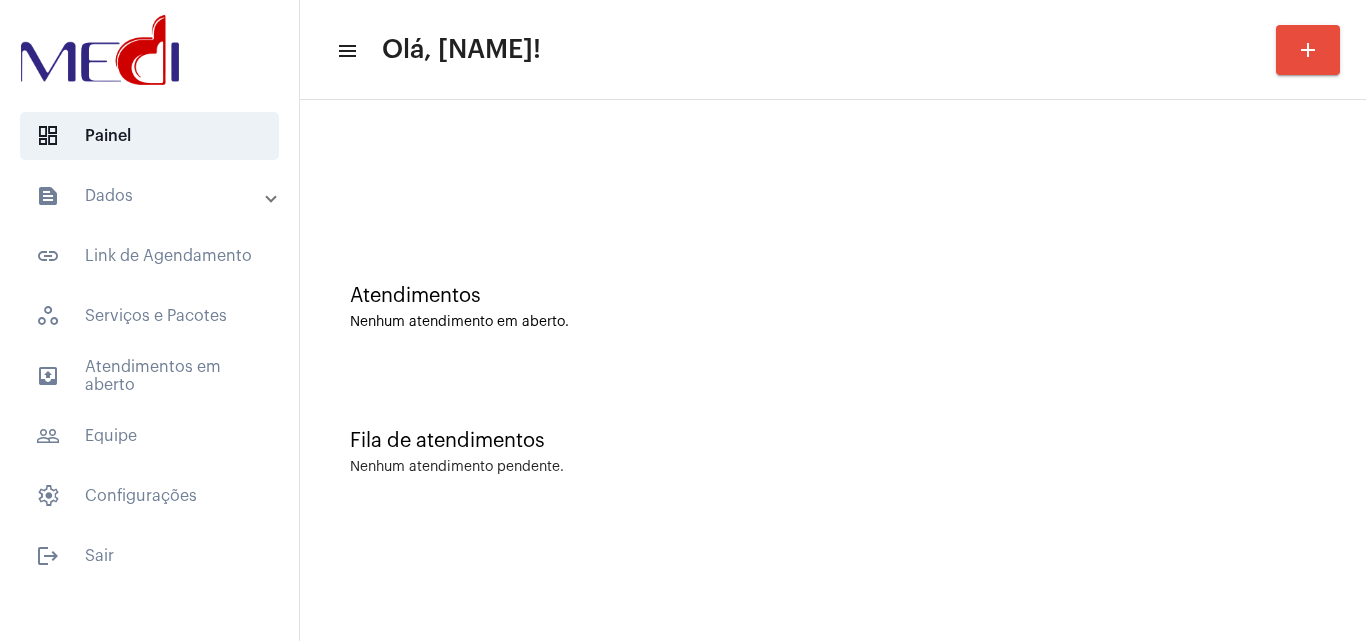 click on "text_snippet_outlined  Dados" at bounding box center [155, 196] 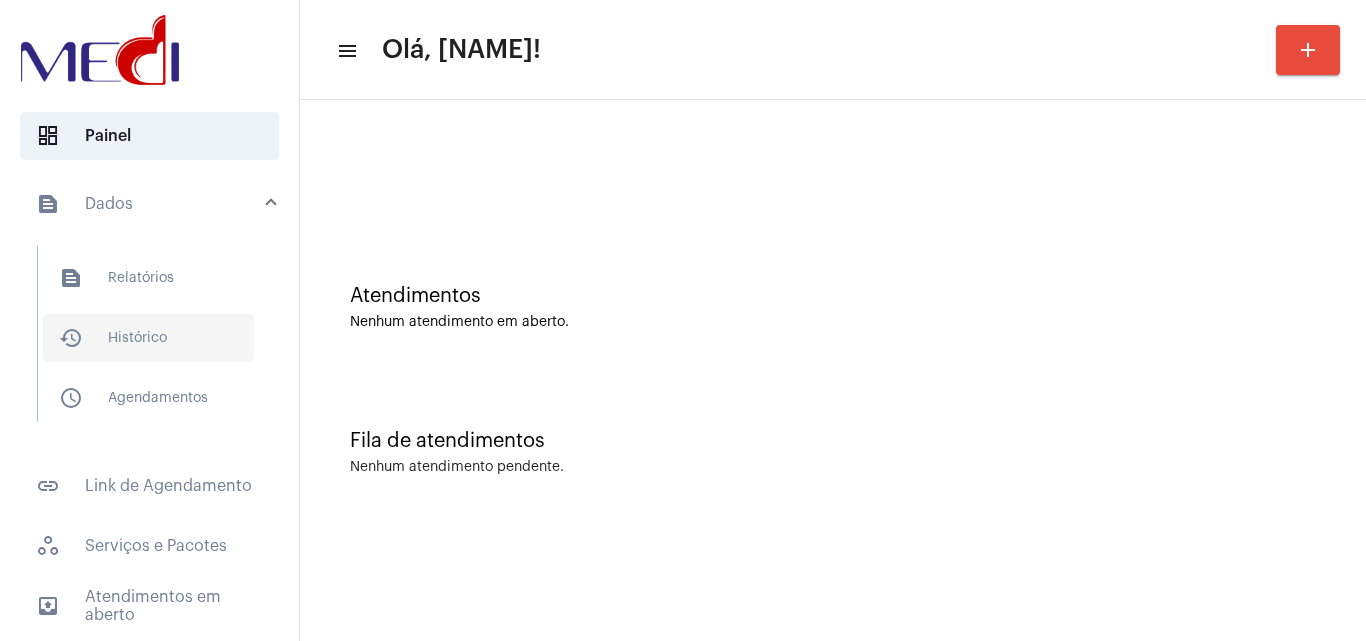 click on "history_outlined  Histórico" at bounding box center [148, 338] 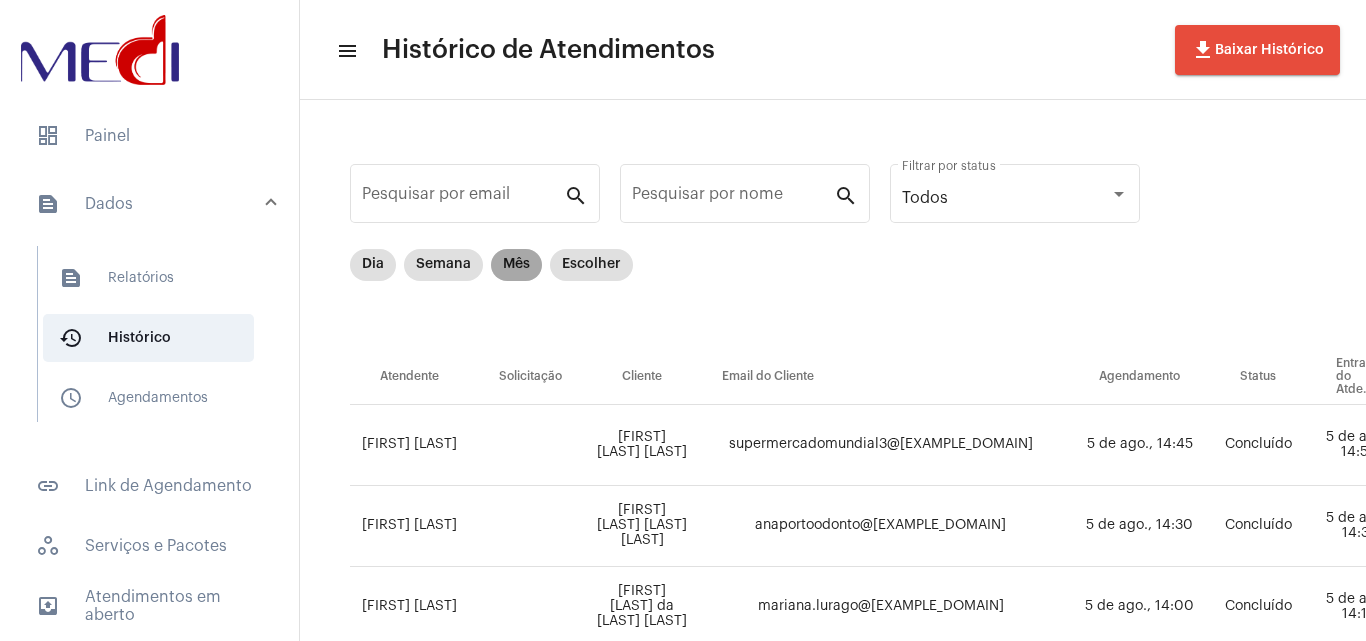 click on "Mês" at bounding box center (516, 265) 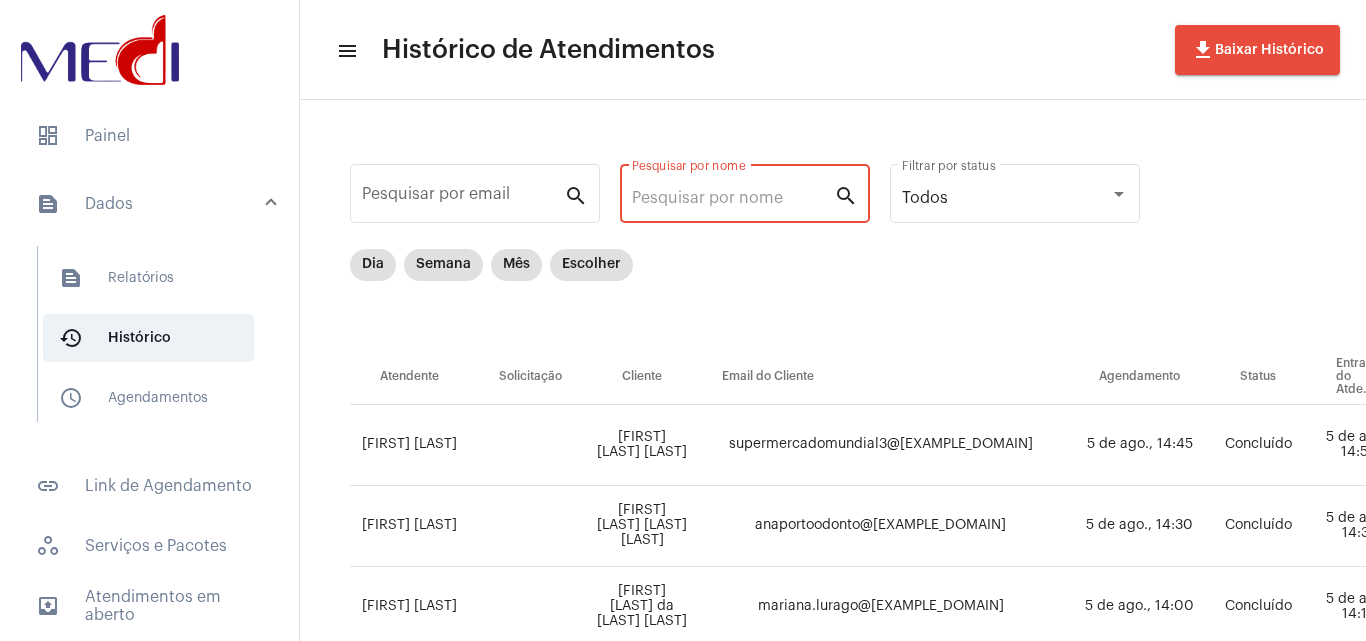 click on "Pesquisar por nome" at bounding box center [733, 198] 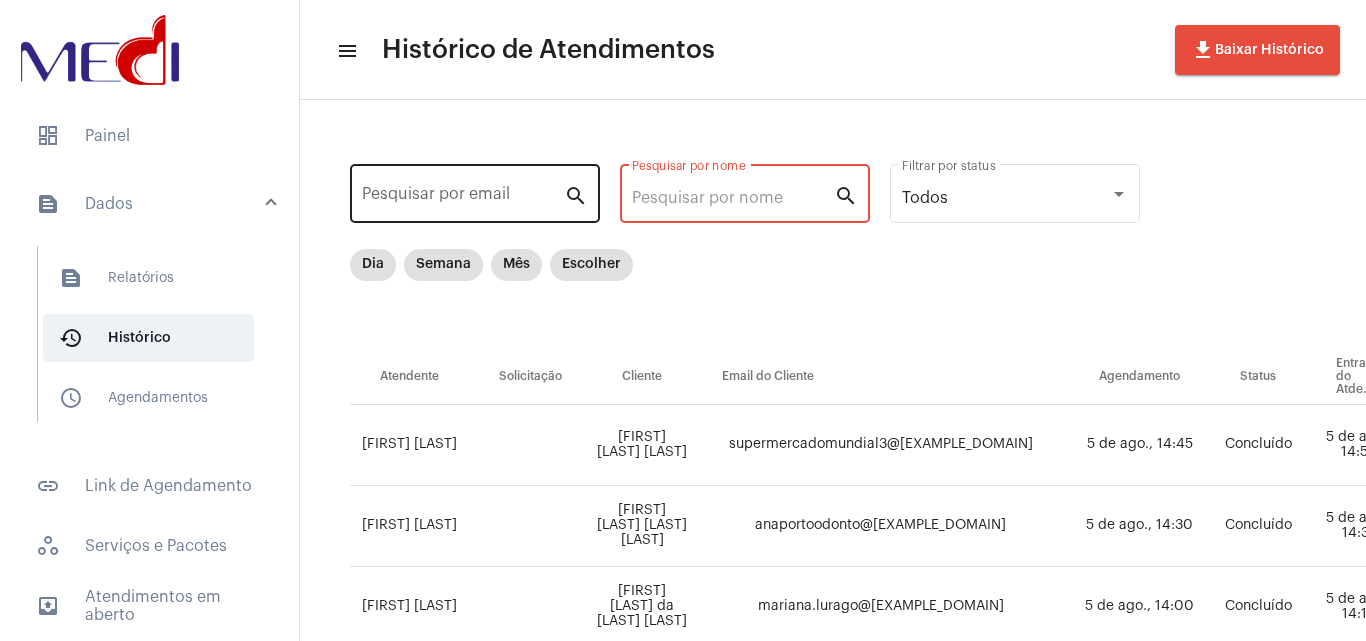 click on "Pesquisar por email" at bounding box center (463, 198) 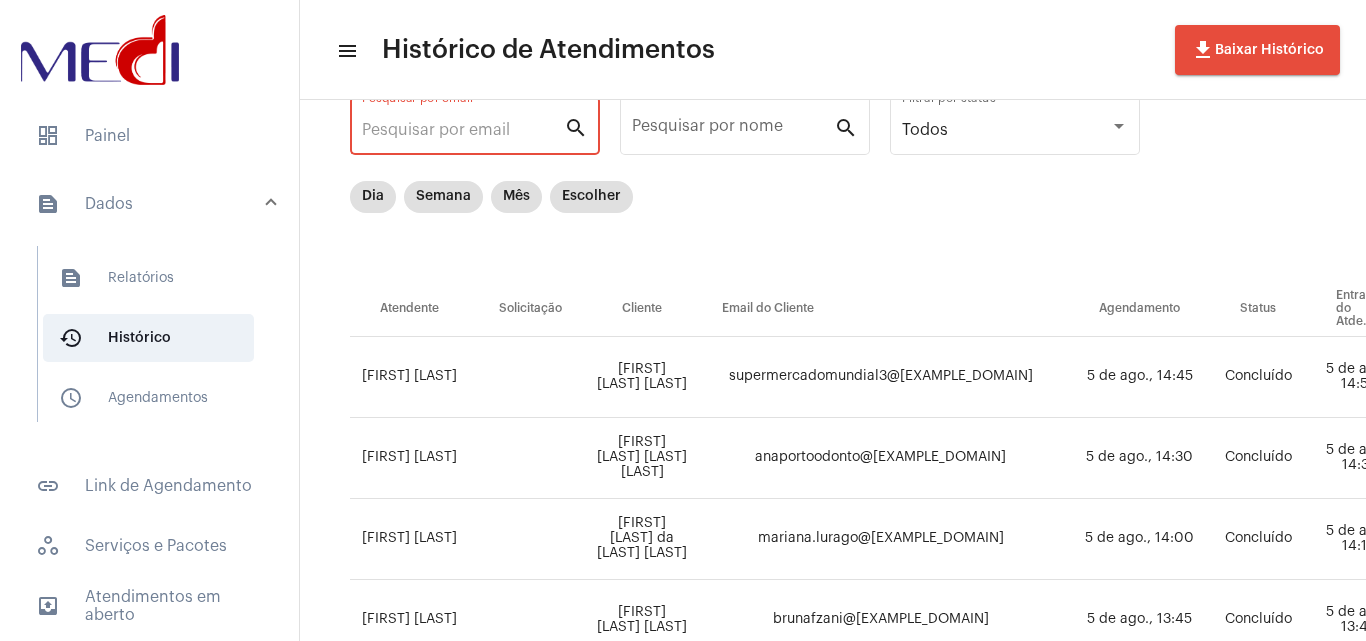 scroll, scrollTop: 100, scrollLeft: 0, axis: vertical 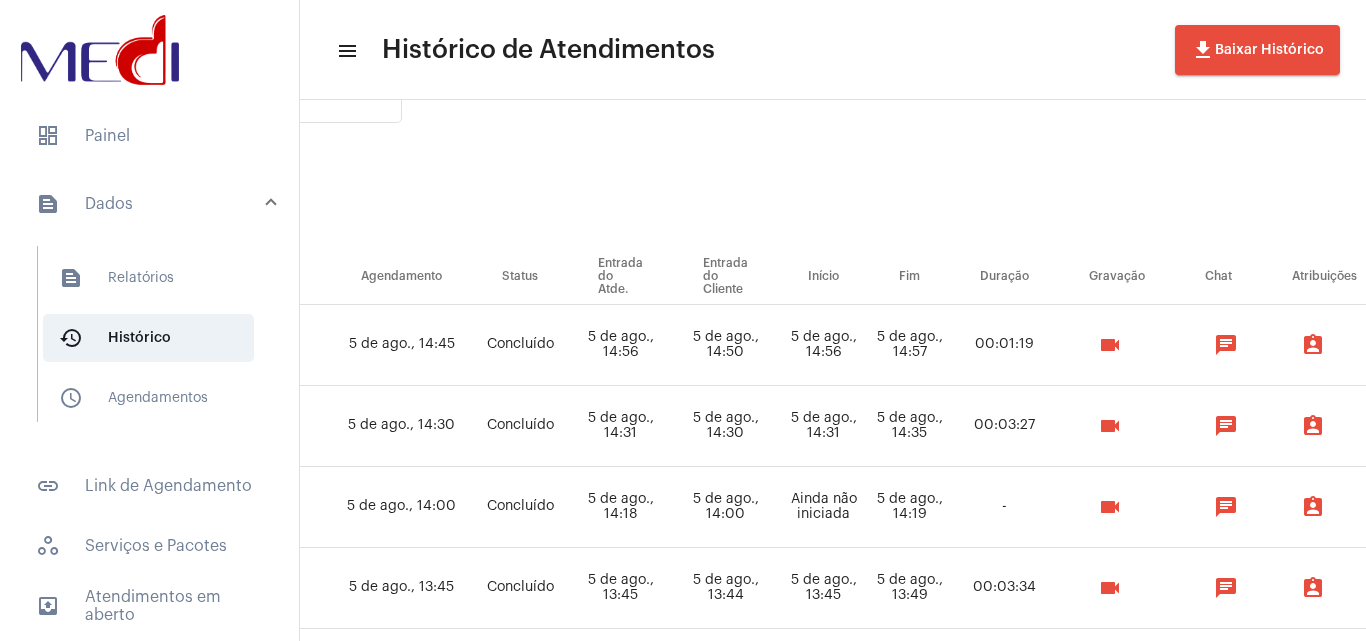click on "videocam" at bounding box center (1110, 345) 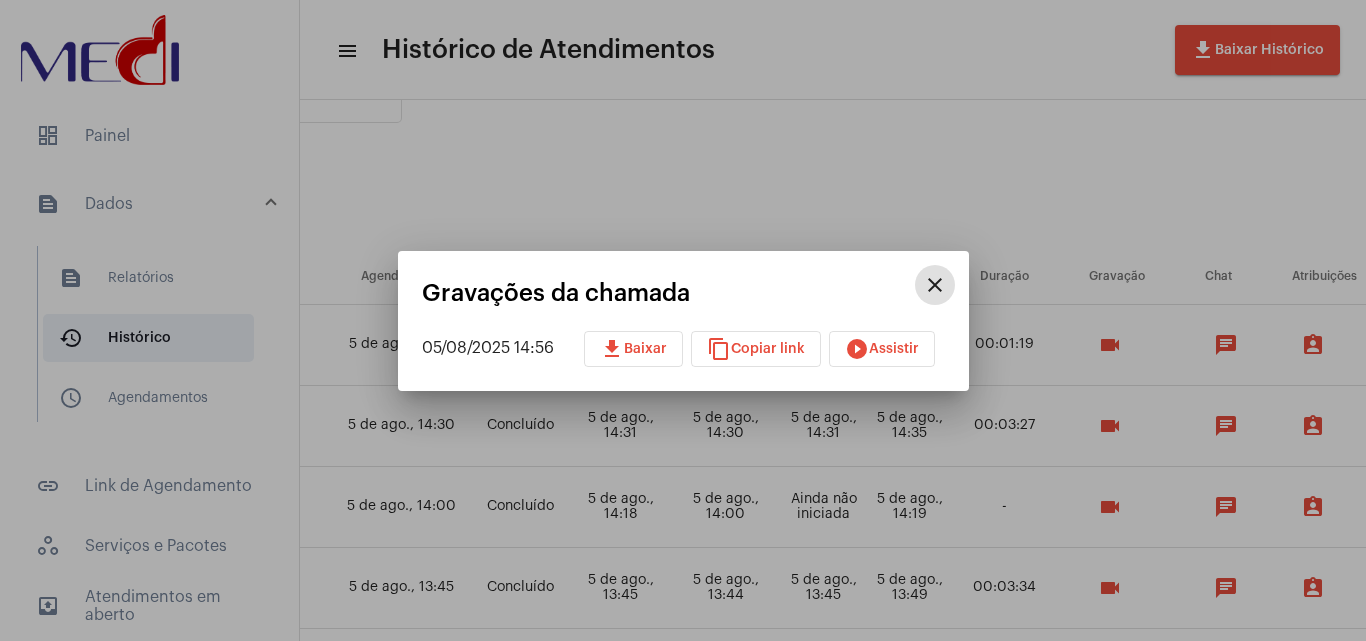 click on "close" at bounding box center (935, 285) 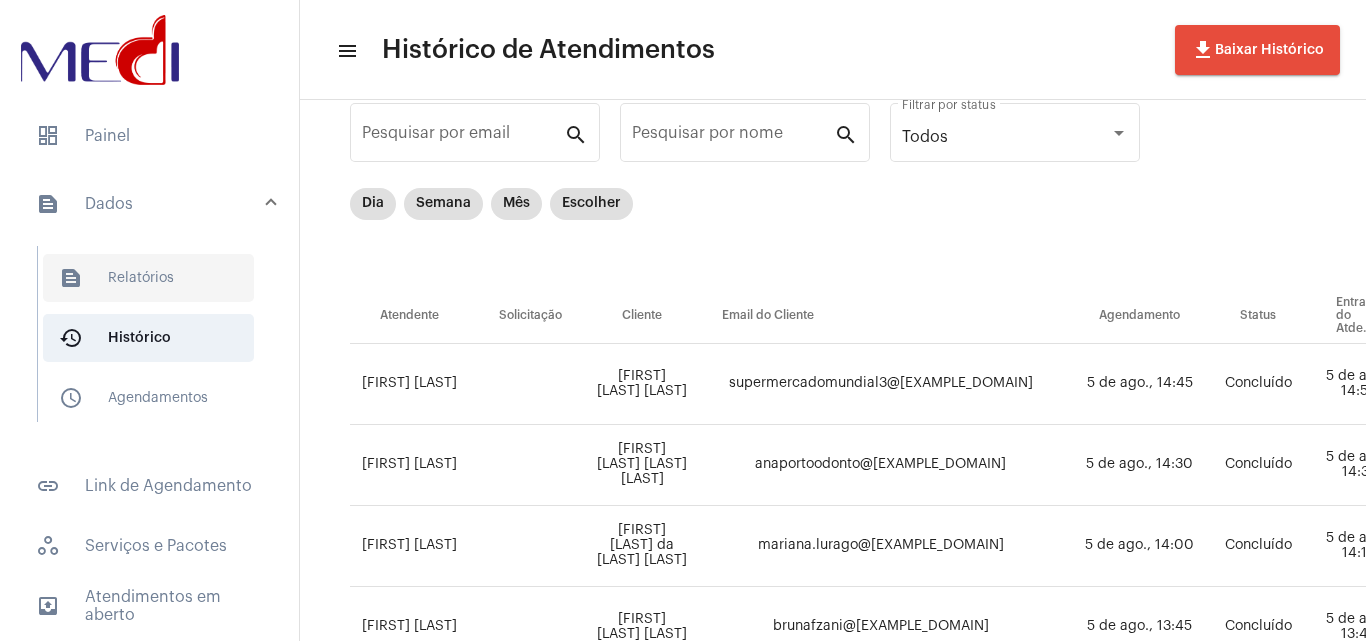 scroll, scrollTop: 0, scrollLeft: 0, axis: both 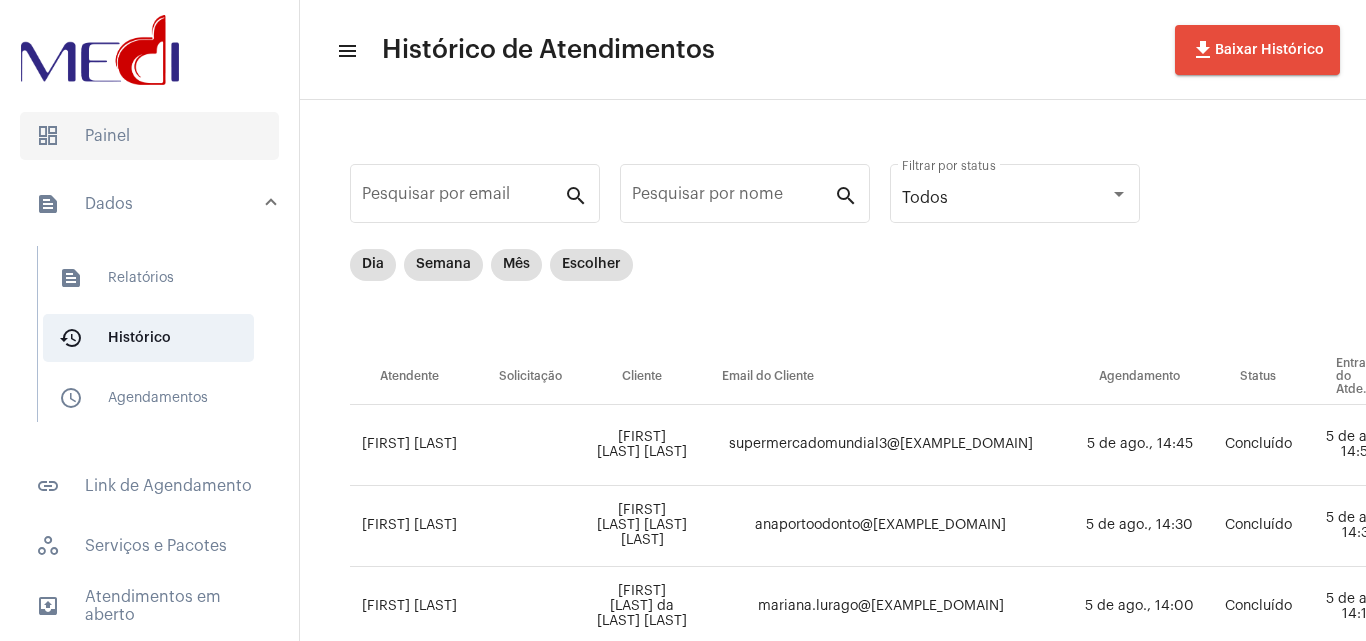 click on "dashboard   Painel" 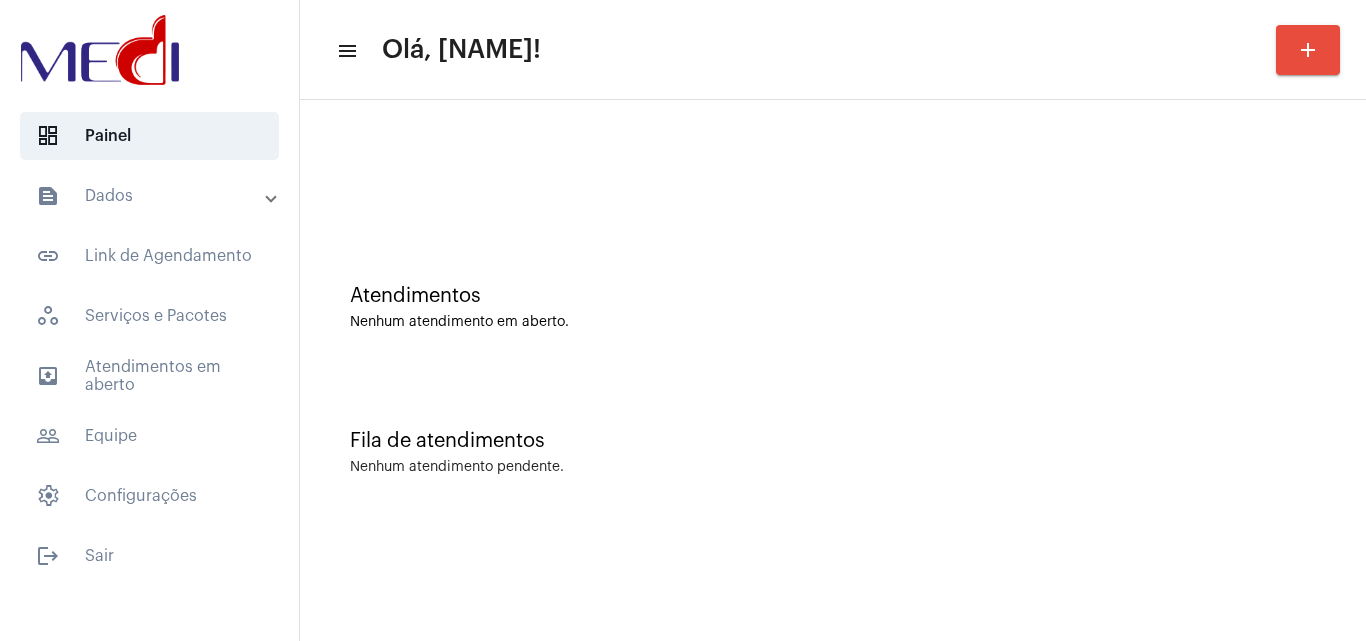 scroll, scrollTop: 0, scrollLeft: 0, axis: both 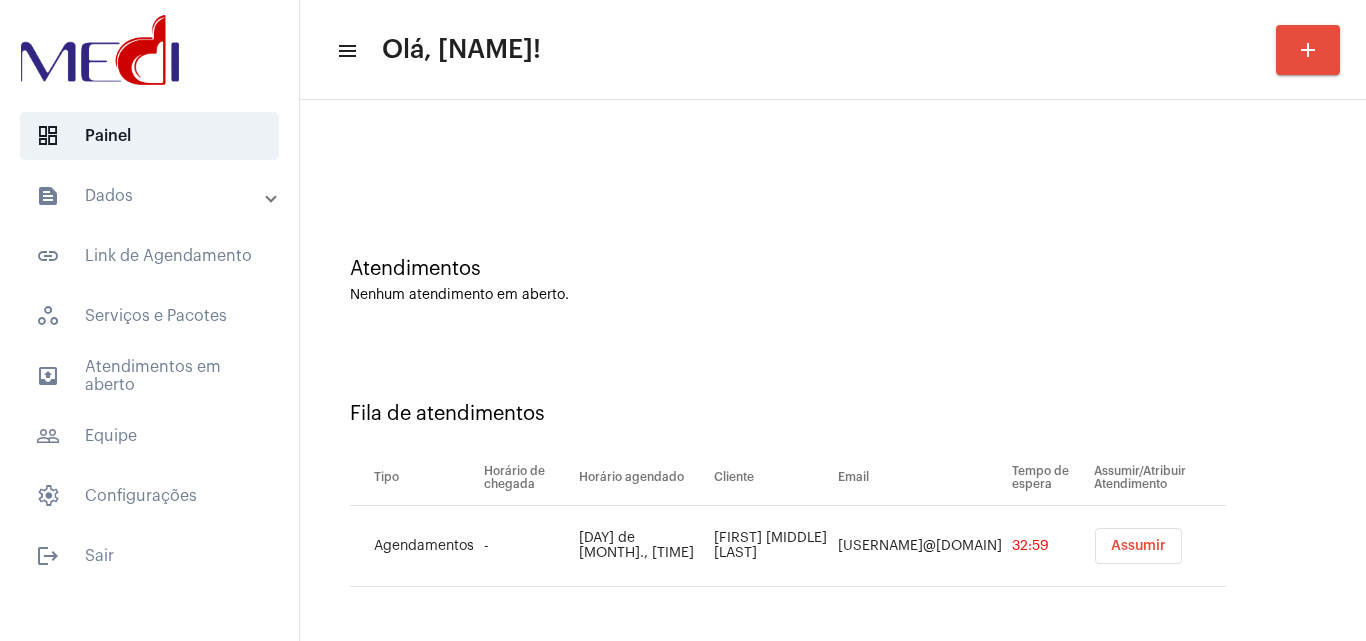 drag, startPoint x: 712, startPoint y: 548, endPoint x: 728, endPoint y: 544, distance: 16.492422 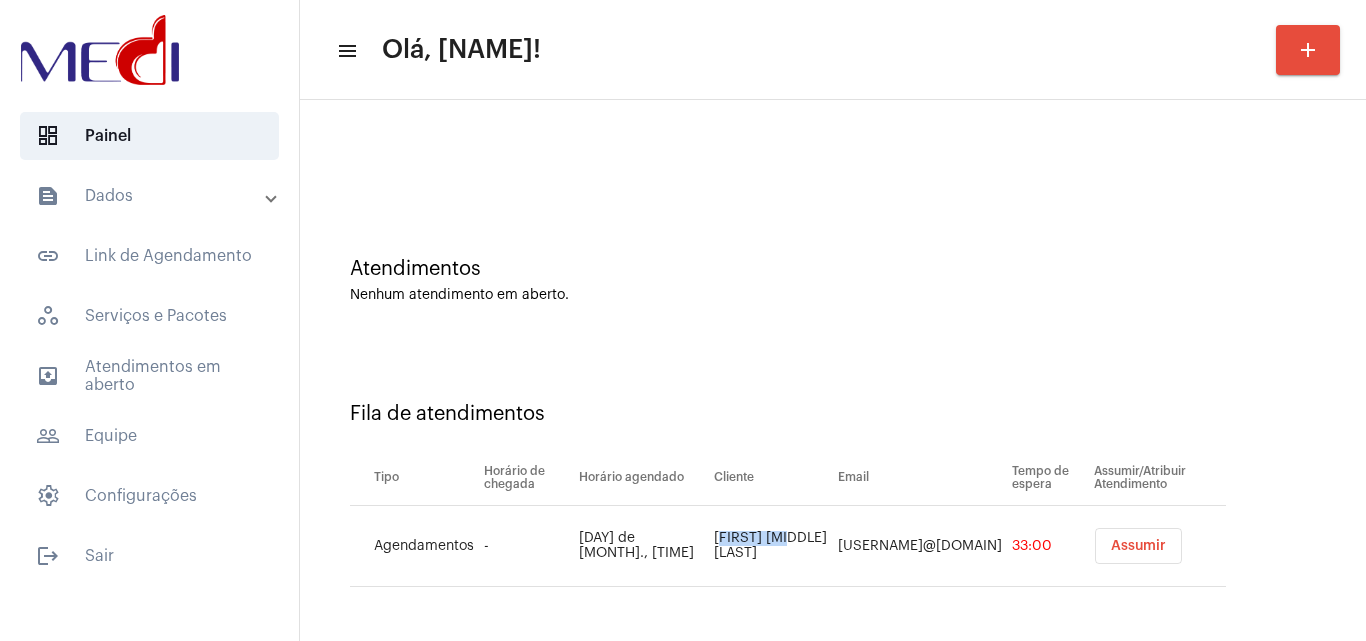 drag, startPoint x: 735, startPoint y: 544, endPoint x: 690, endPoint y: 548, distance: 45.17743 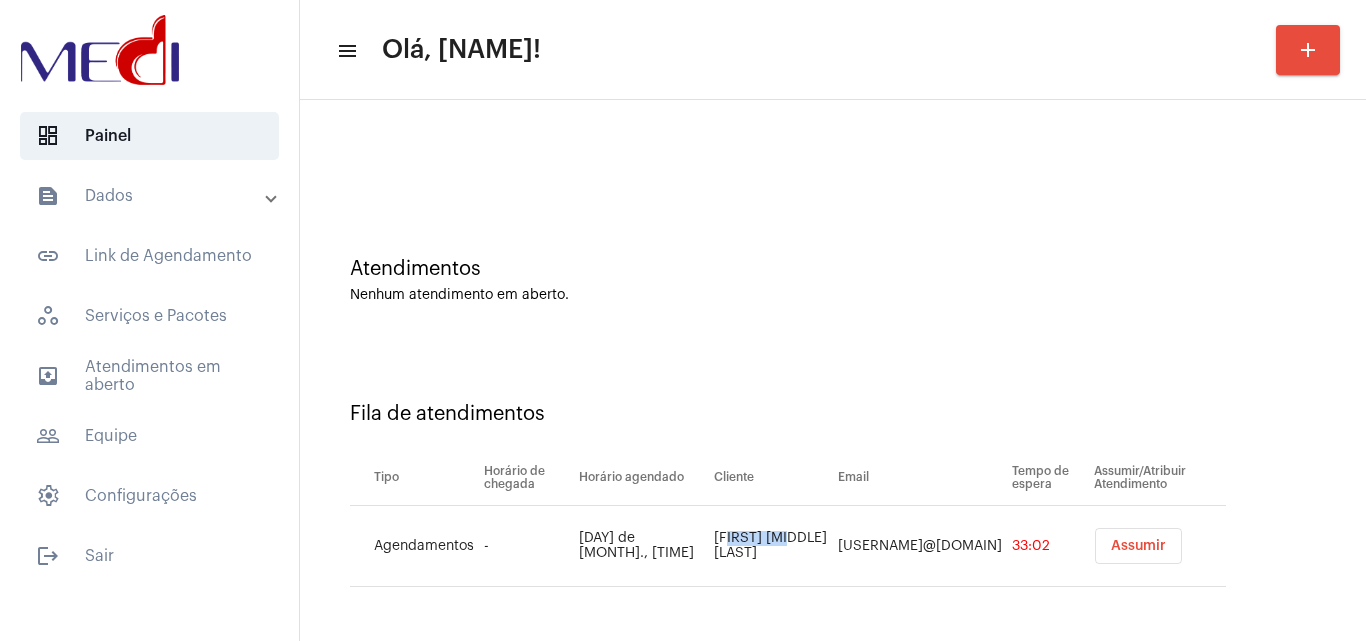 drag, startPoint x: 729, startPoint y: 553, endPoint x: 669, endPoint y: 531, distance: 63.90618 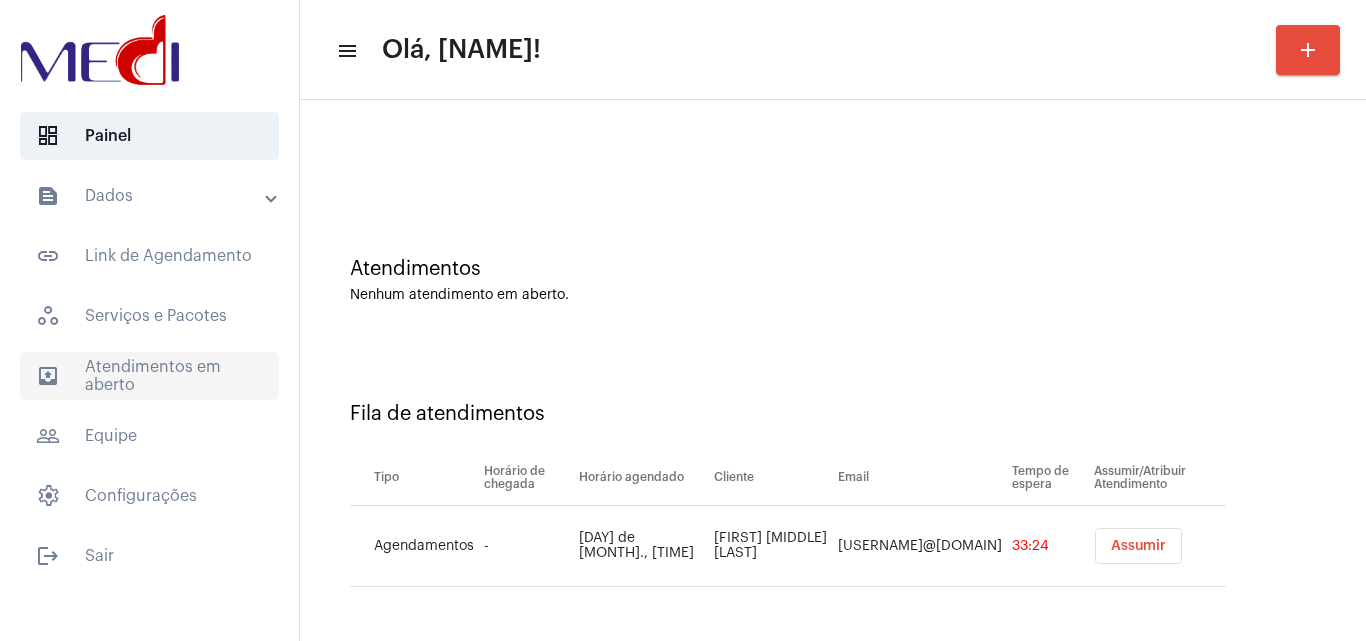 click on "outbox_outline  Atendimentos em aberto" 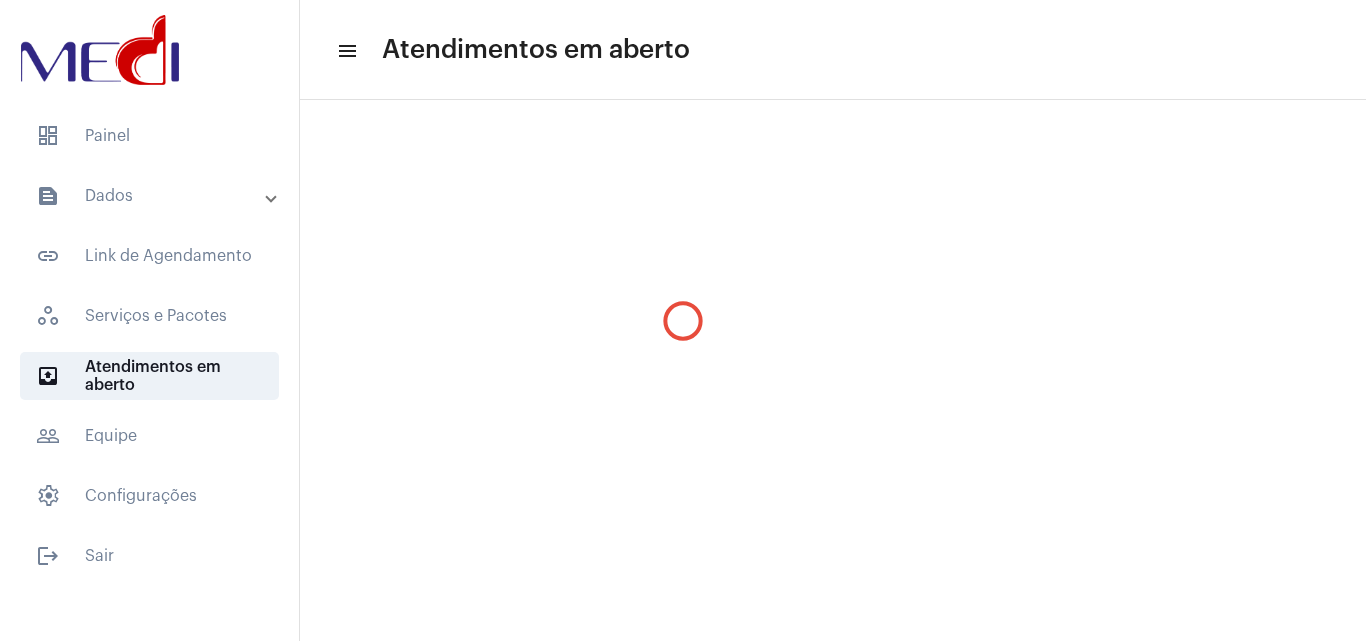 scroll, scrollTop: 0, scrollLeft: 0, axis: both 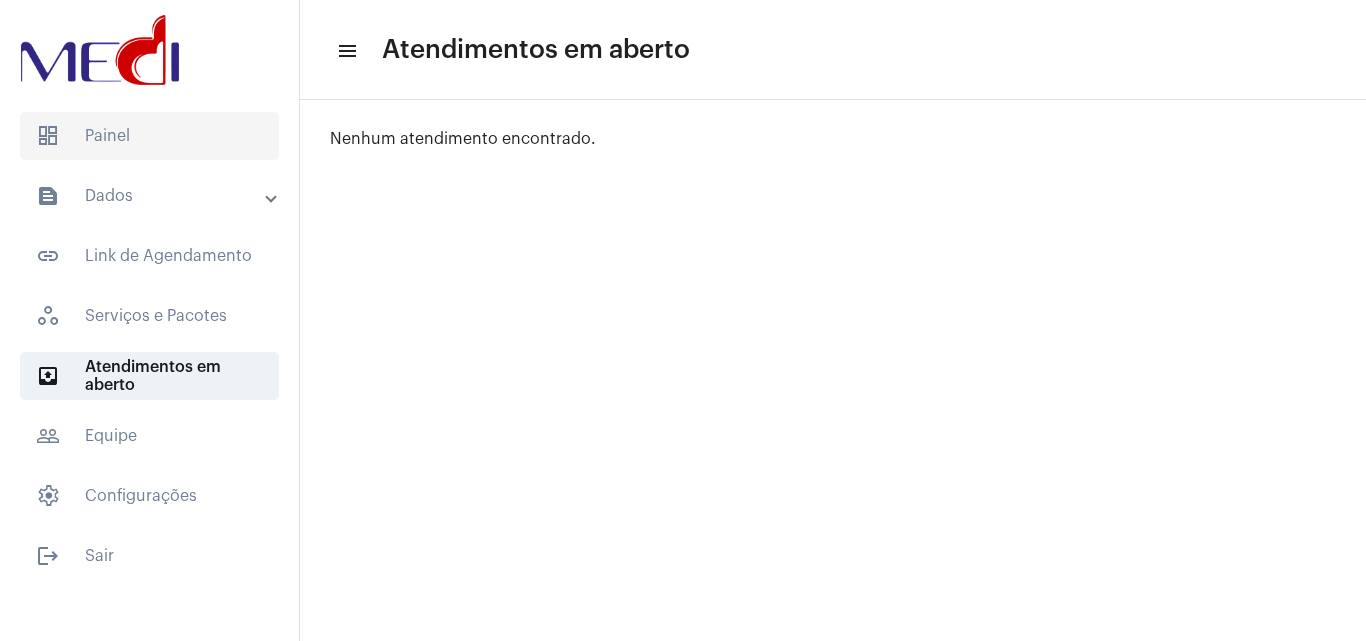 click on "dashboard   Painel" 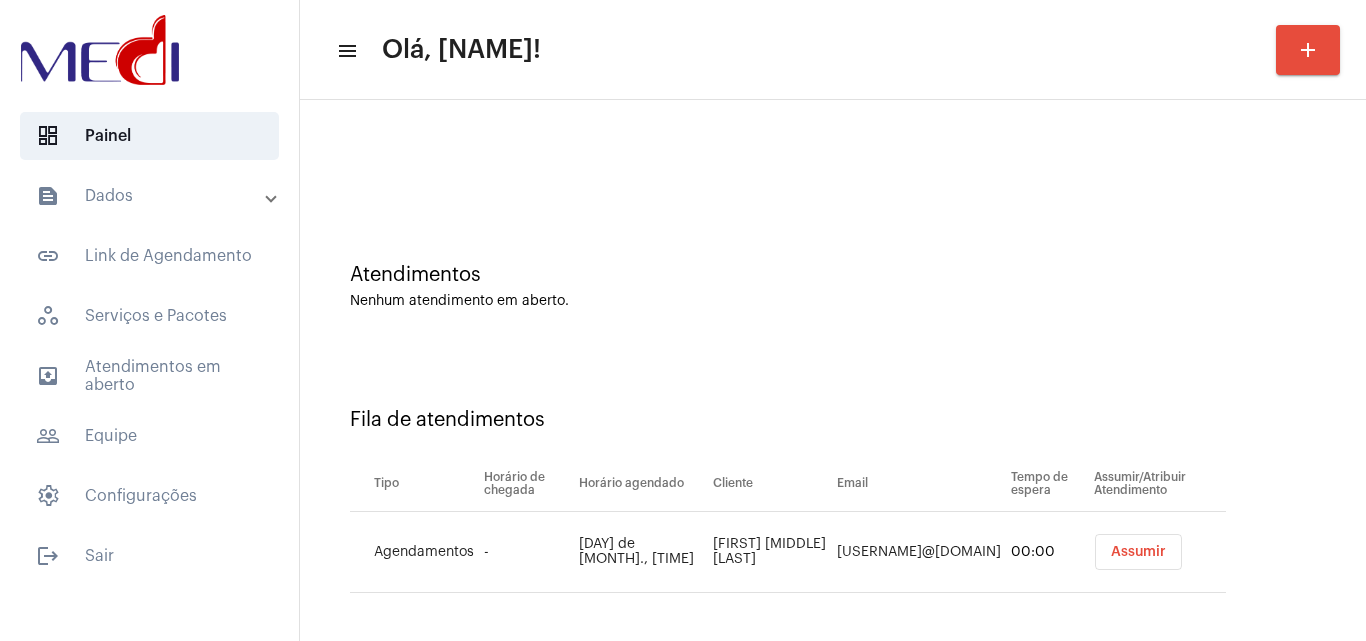 scroll, scrollTop: 27, scrollLeft: 0, axis: vertical 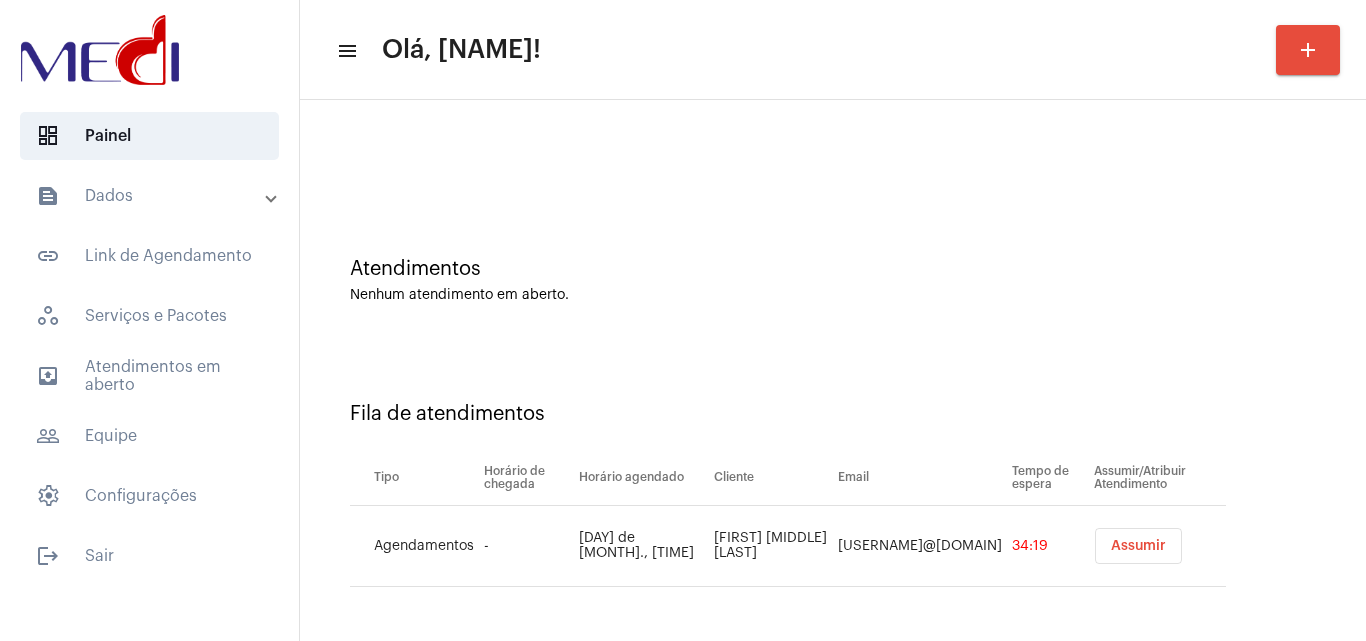 drag, startPoint x: 1227, startPoint y: 321, endPoint x: 874, endPoint y: 341, distance: 353.56613 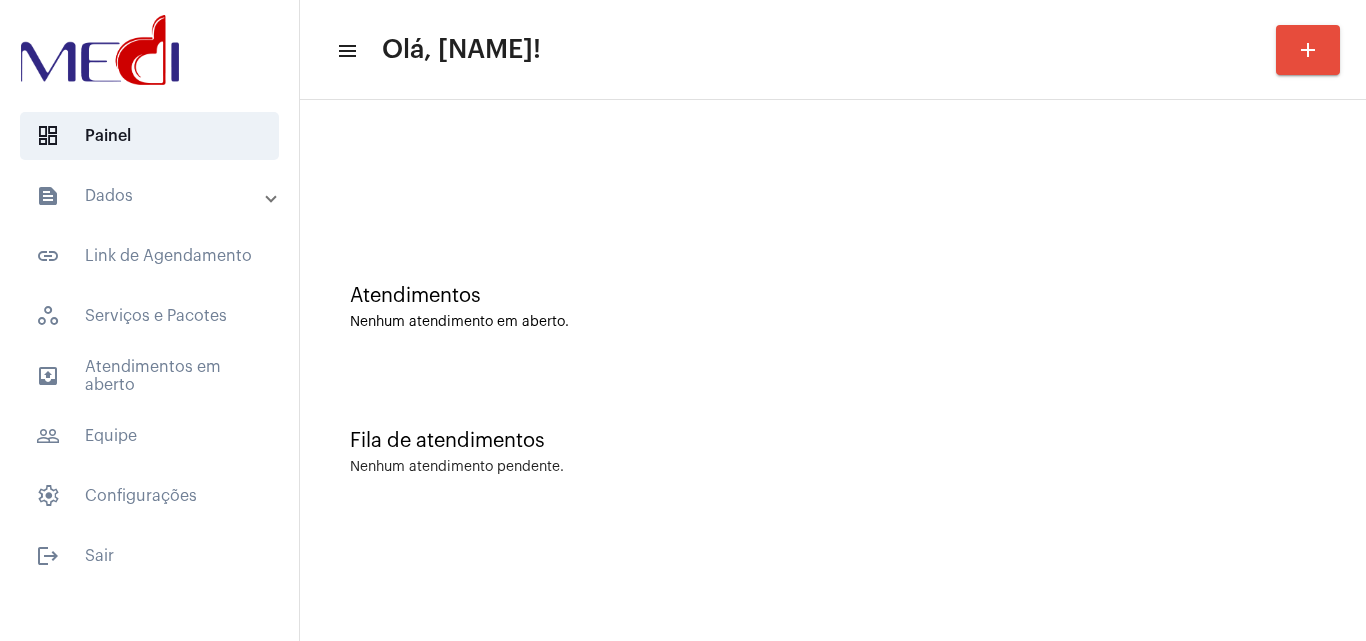 scroll, scrollTop: 0, scrollLeft: 0, axis: both 